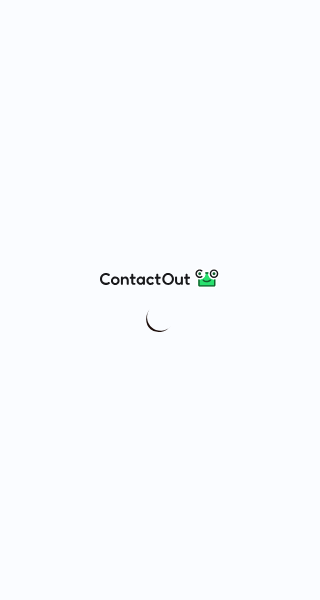 scroll, scrollTop: 0, scrollLeft: 0, axis: both 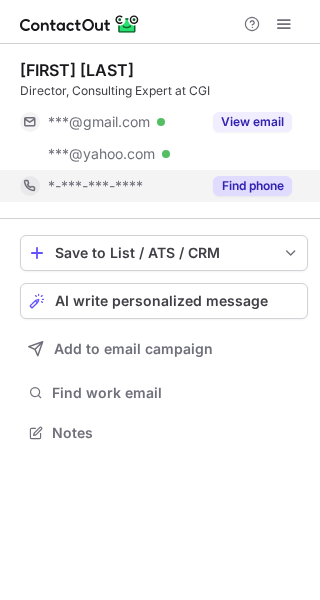 click on "Find phone" at bounding box center [252, 186] 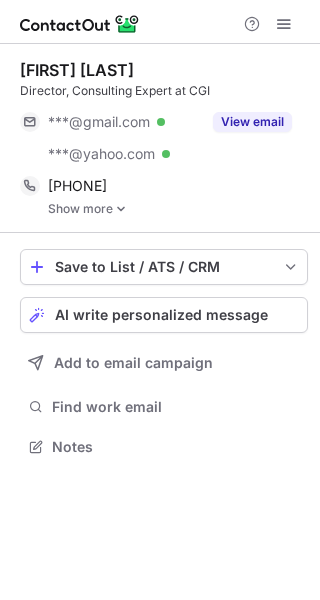 scroll, scrollTop: 10, scrollLeft: 10, axis: both 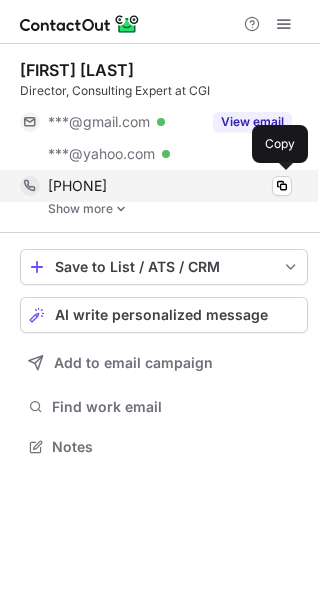 drag, startPoint x: 193, startPoint y: 191, endPoint x: 60, endPoint y: 191, distance: 133 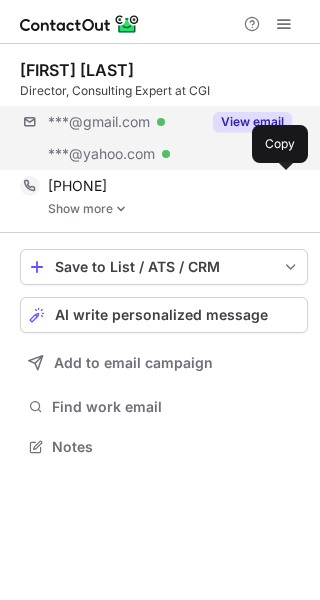 copy on "15705785532" 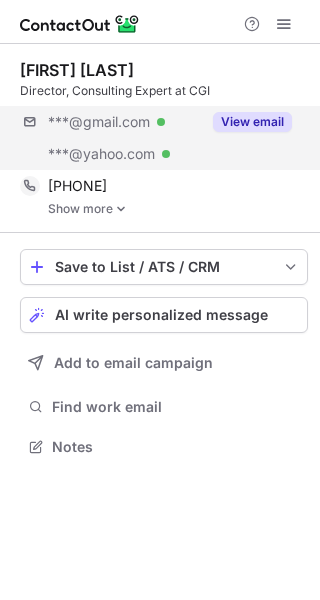 copy on "15705785532" 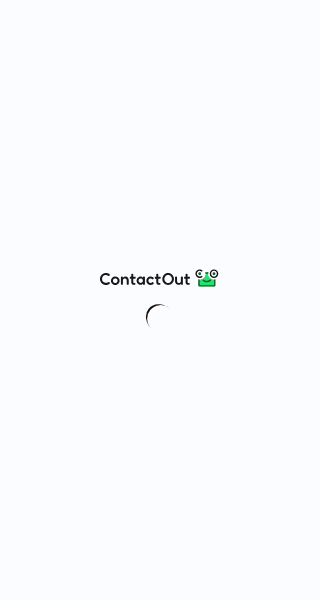 scroll, scrollTop: 0, scrollLeft: 0, axis: both 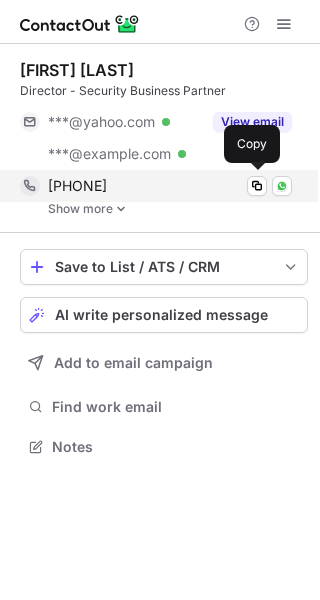 drag, startPoint x: 184, startPoint y: 187, endPoint x: 60, endPoint y: 193, distance: 124.14507 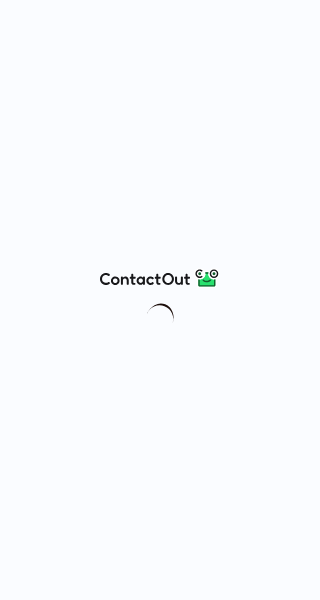 scroll, scrollTop: 0, scrollLeft: 0, axis: both 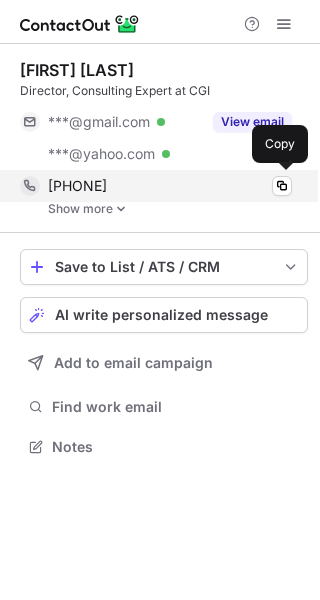 drag, startPoint x: 159, startPoint y: 186, endPoint x: 58, endPoint y: 192, distance: 101.17806 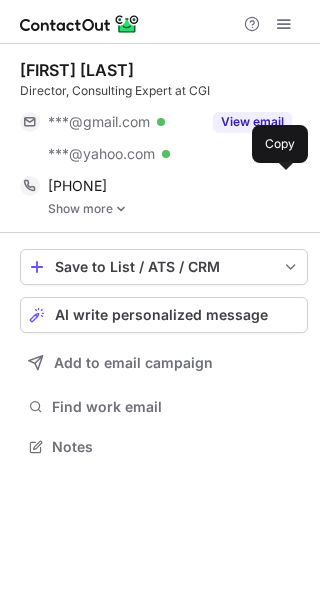 copy on "15705785532" 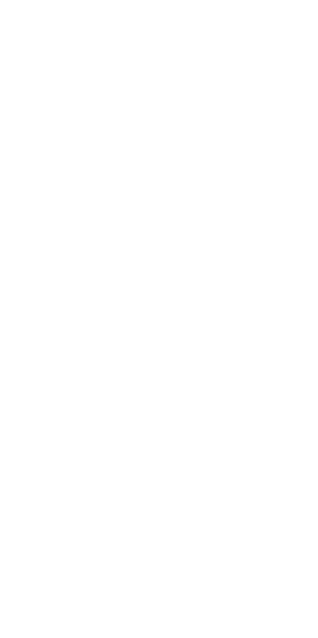 scroll, scrollTop: 0, scrollLeft: 0, axis: both 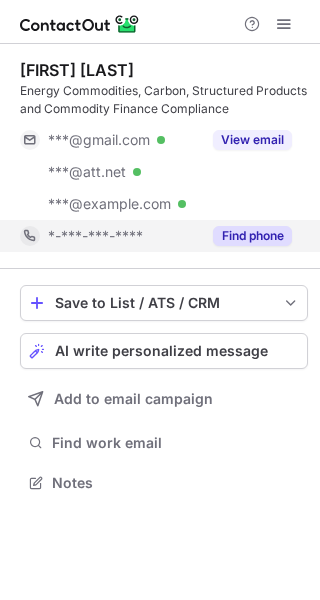 click on "Find phone" at bounding box center [252, 236] 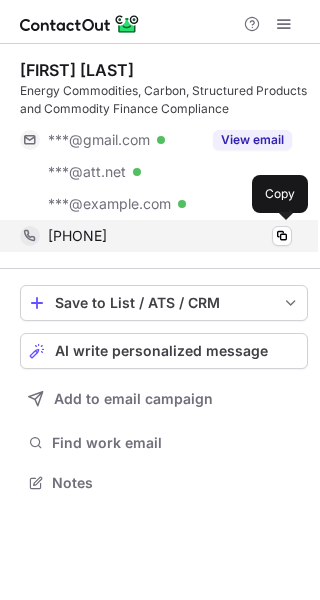 drag, startPoint x: 169, startPoint y: 240, endPoint x: 54, endPoint y: 244, distance: 115.06954 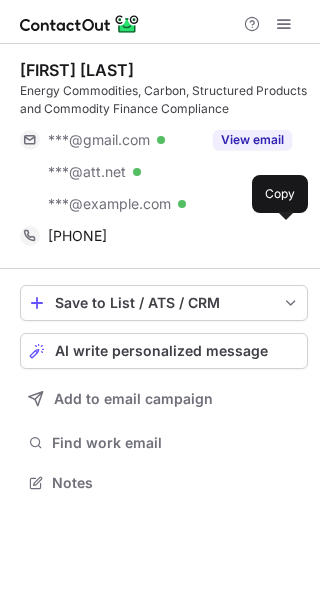 copy on "12817045055" 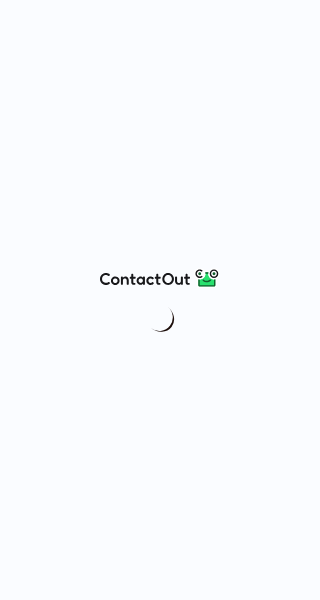 scroll, scrollTop: 0, scrollLeft: 0, axis: both 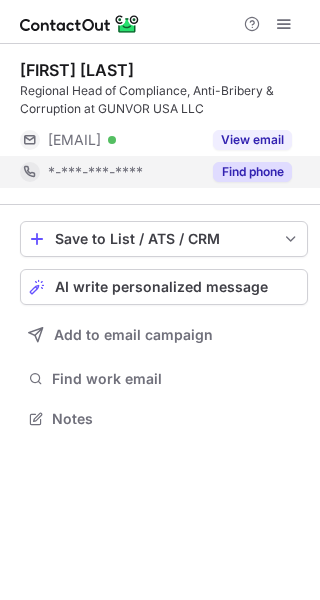 click on "Find phone" at bounding box center [246, 172] 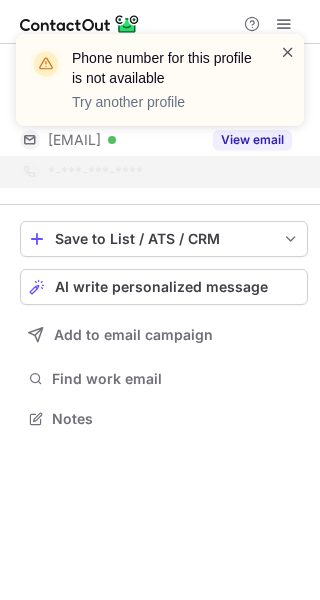 click at bounding box center (288, 52) 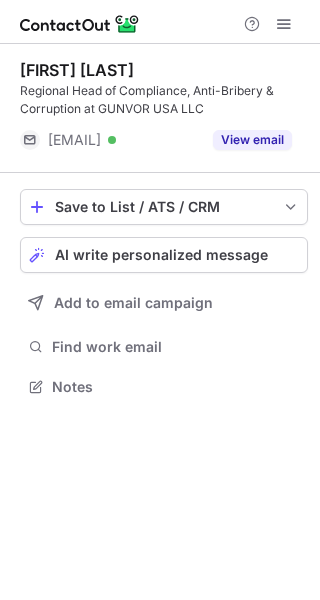 scroll, scrollTop: 373, scrollLeft: 320, axis: both 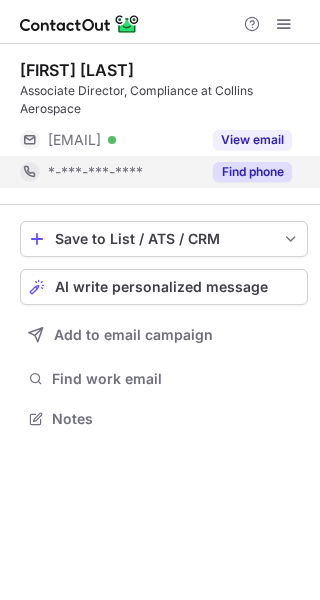click on "Find phone" at bounding box center [252, 172] 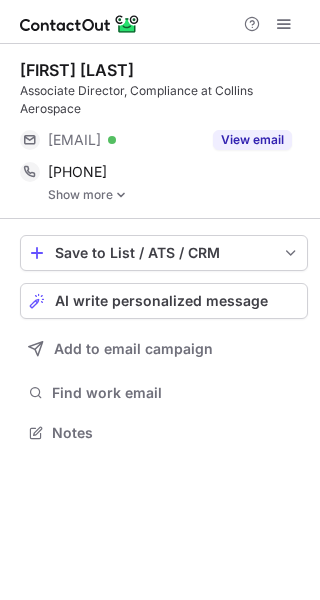 scroll, scrollTop: 10, scrollLeft: 10, axis: both 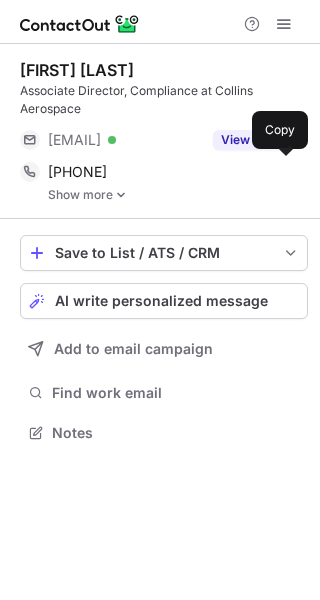 drag, startPoint x: 175, startPoint y: 169, endPoint x: 22, endPoint y: 123, distance: 159.76546 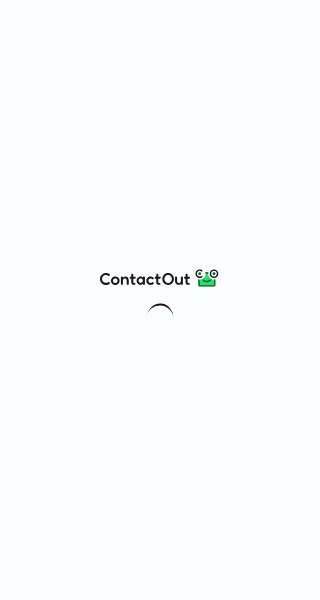 scroll, scrollTop: 0, scrollLeft: 0, axis: both 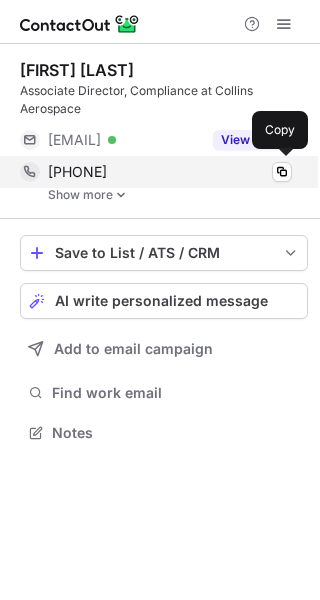 drag, startPoint x: 177, startPoint y: 168, endPoint x: 60, endPoint y: 172, distance: 117.06836 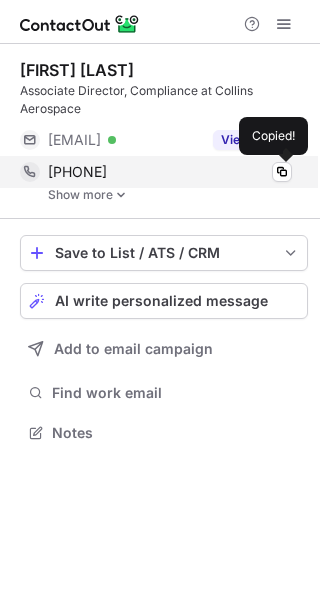 copy on "[PHONE]" 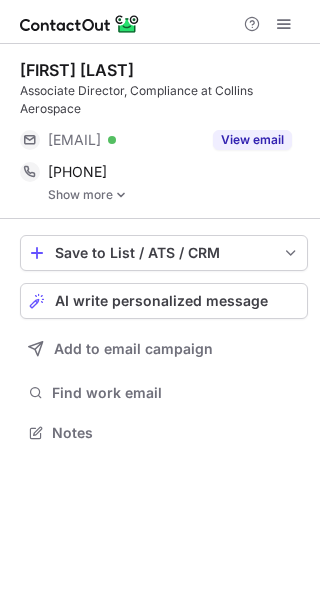 scroll, scrollTop: 0, scrollLeft: 0, axis: both 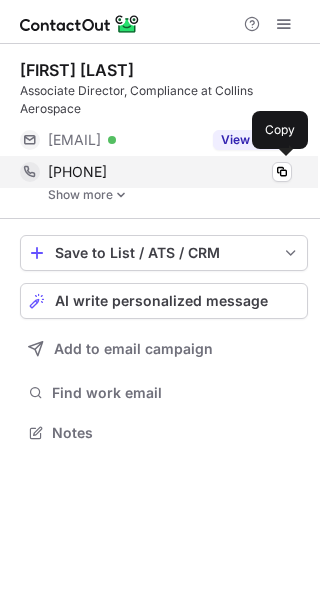 copy on "[PHONE]" 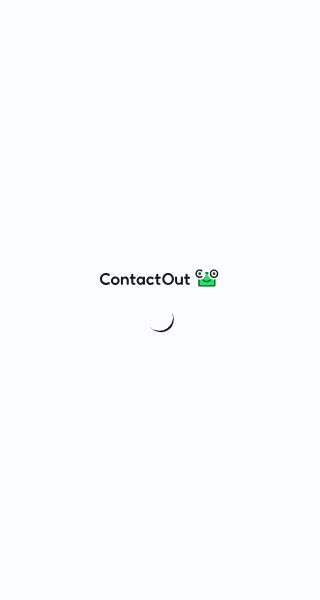 scroll, scrollTop: 0, scrollLeft: 0, axis: both 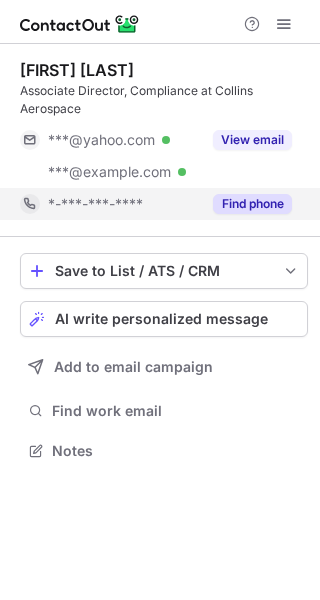 click on "Find phone" at bounding box center [252, 204] 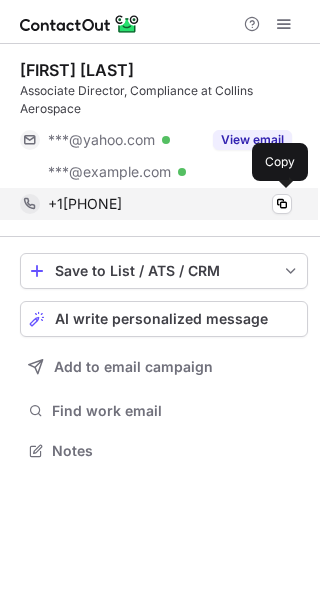 drag, startPoint x: 174, startPoint y: 209, endPoint x: 57, endPoint y: 207, distance: 117.01709 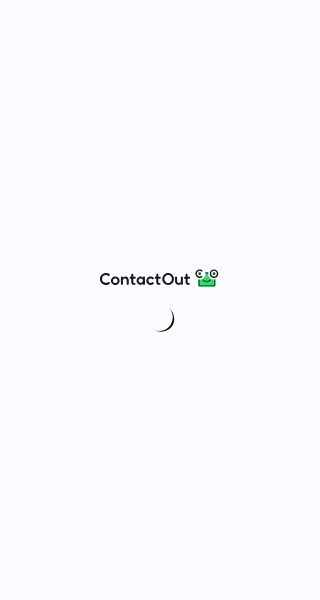 scroll, scrollTop: 0, scrollLeft: 0, axis: both 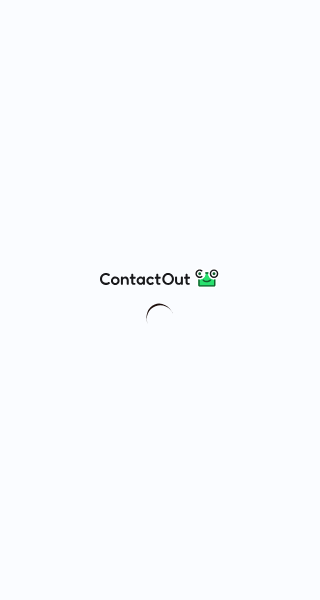 drag, startPoint x: 159, startPoint y: 213, endPoint x: 166, endPoint y: 224, distance: 13.038404 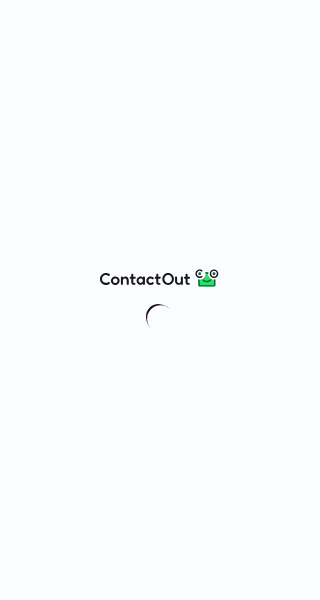 click at bounding box center (160, 300) 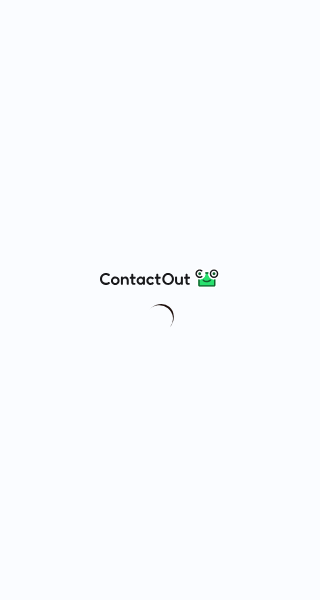 click at bounding box center [160, 300] 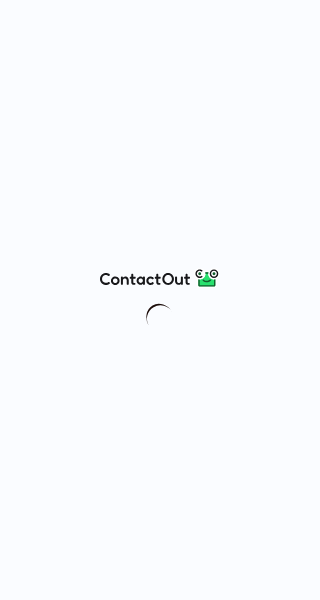 click at bounding box center (160, 300) 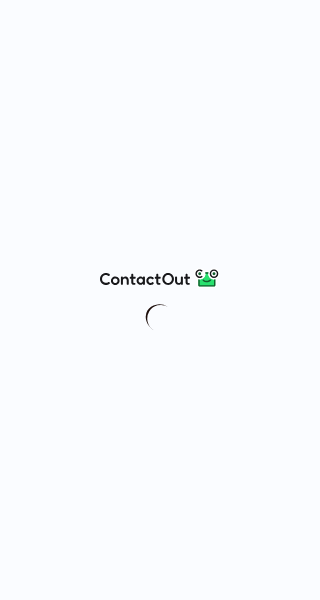 scroll, scrollTop: 0, scrollLeft: 0, axis: both 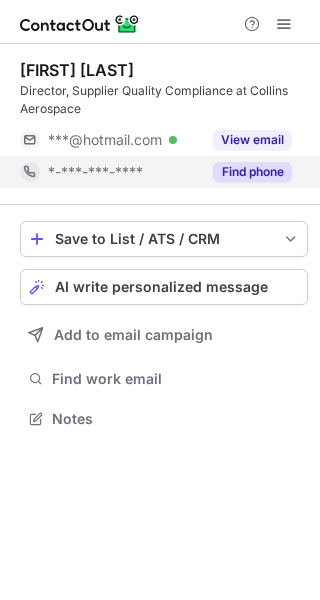 click on "Find phone" at bounding box center (252, 172) 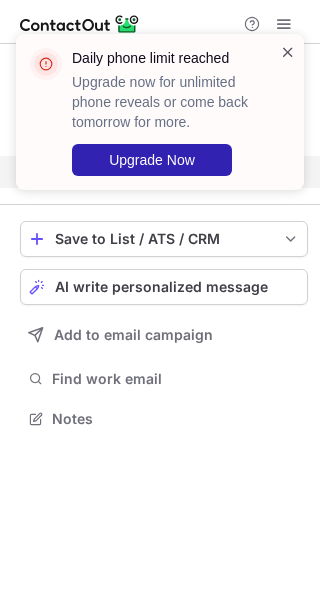 click at bounding box center [288, 52] 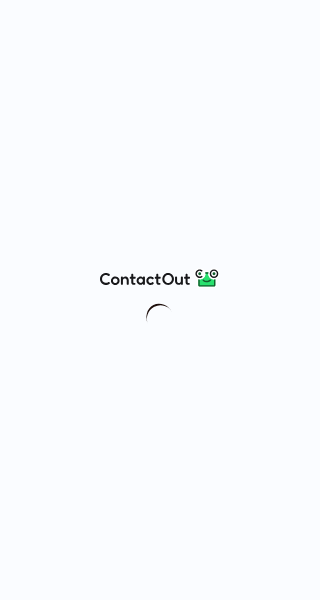 scroll, scrollTop: 0, scrollLeft: 0, axis: both 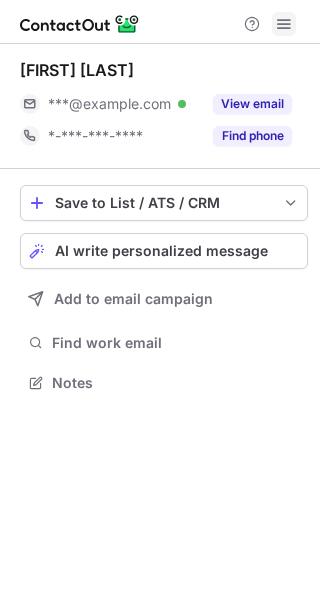click at bounding box center [284, 24] 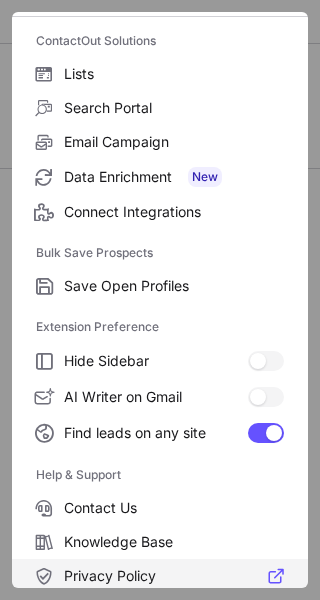 scroll, scrollTop: 233, scrollLeft: 0, axis: vertical 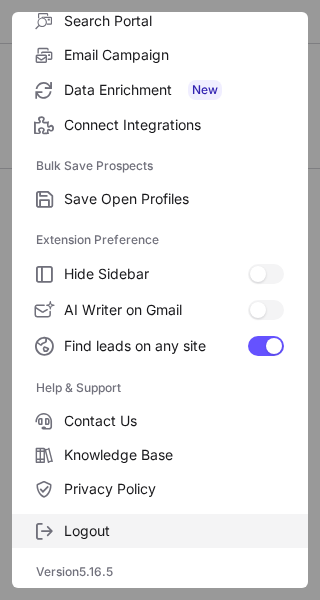 click on "Logout" at bounding box center (174, 531) 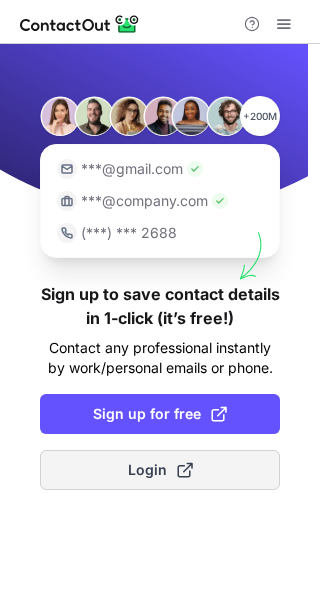 click at bounding box center (185, 470) 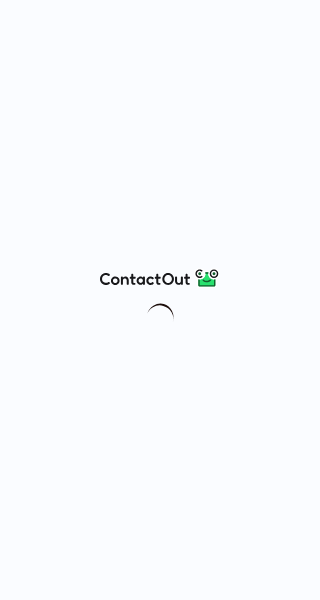 scroll, scrollTop: 0, scrollLeft: 0, axis: both 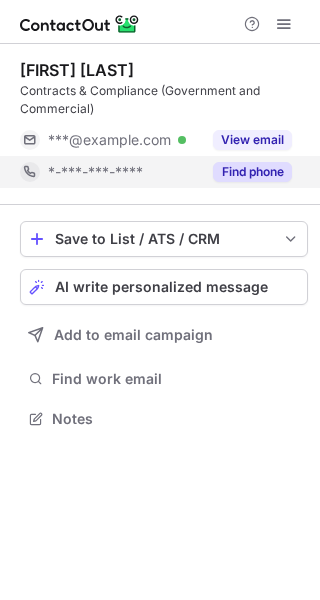 click on "Find phone" at bounding box center [252, 172] 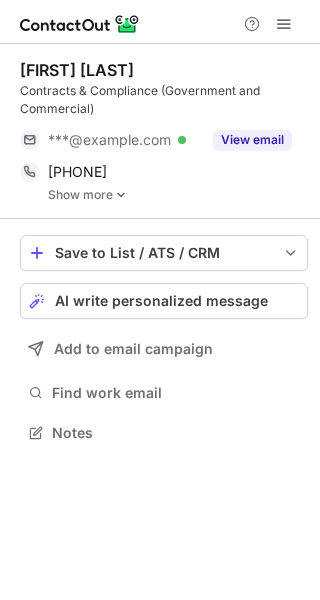 scroll, scrollTop: 10, scrollLeft: 10, axis: both 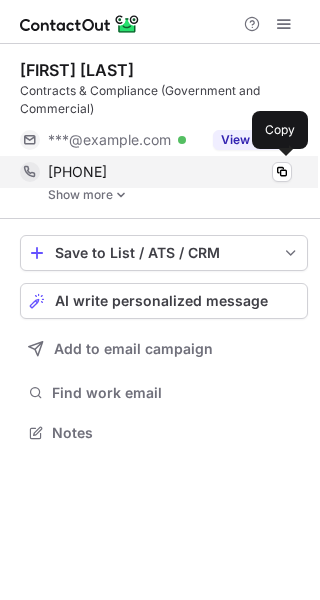 copy on "18023631409" 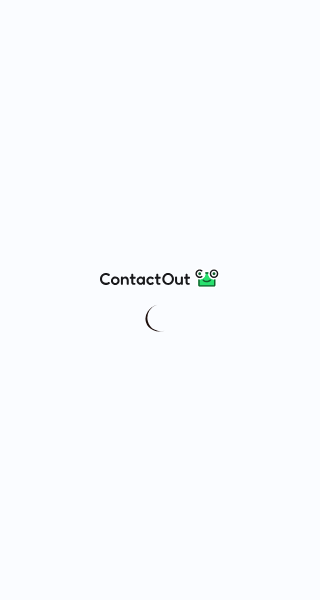 scroll, scrollTop: 0, scrollLeft: 0, axis: both 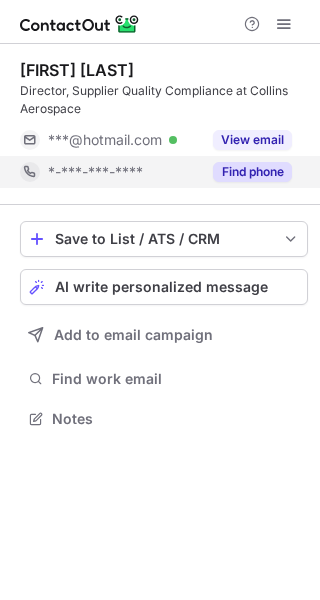 click on "Find phone" at bounding box center (252, 172) 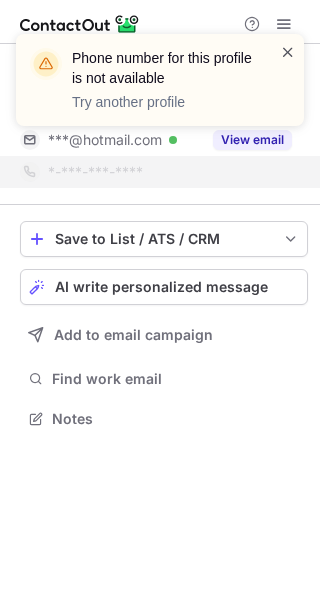 click at bounding box center [288, 52] 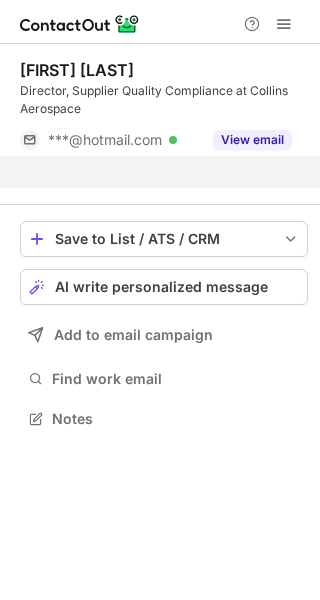 scroll, scrollTop: 373, scrollLeft: 320, axis: both 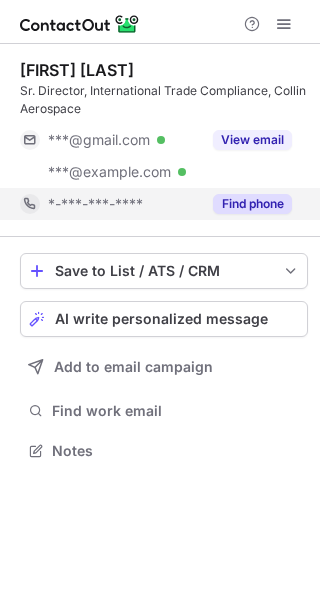 click on "Find phone" at bounding box center (252, 204) 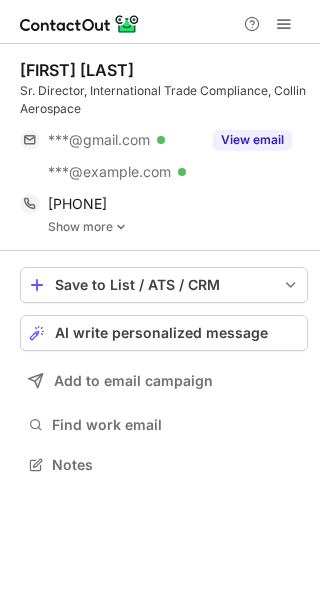 scroll, scrollTop: 10, scrollLeft: 10, axis: both 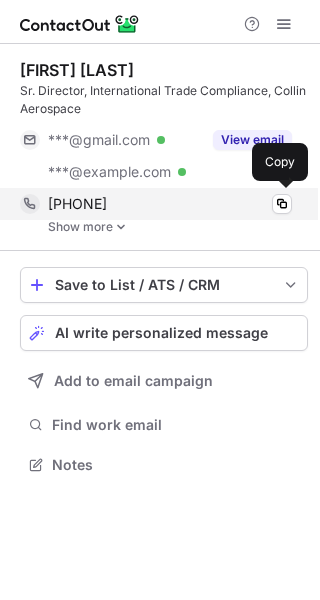 copy on "17046053468" 